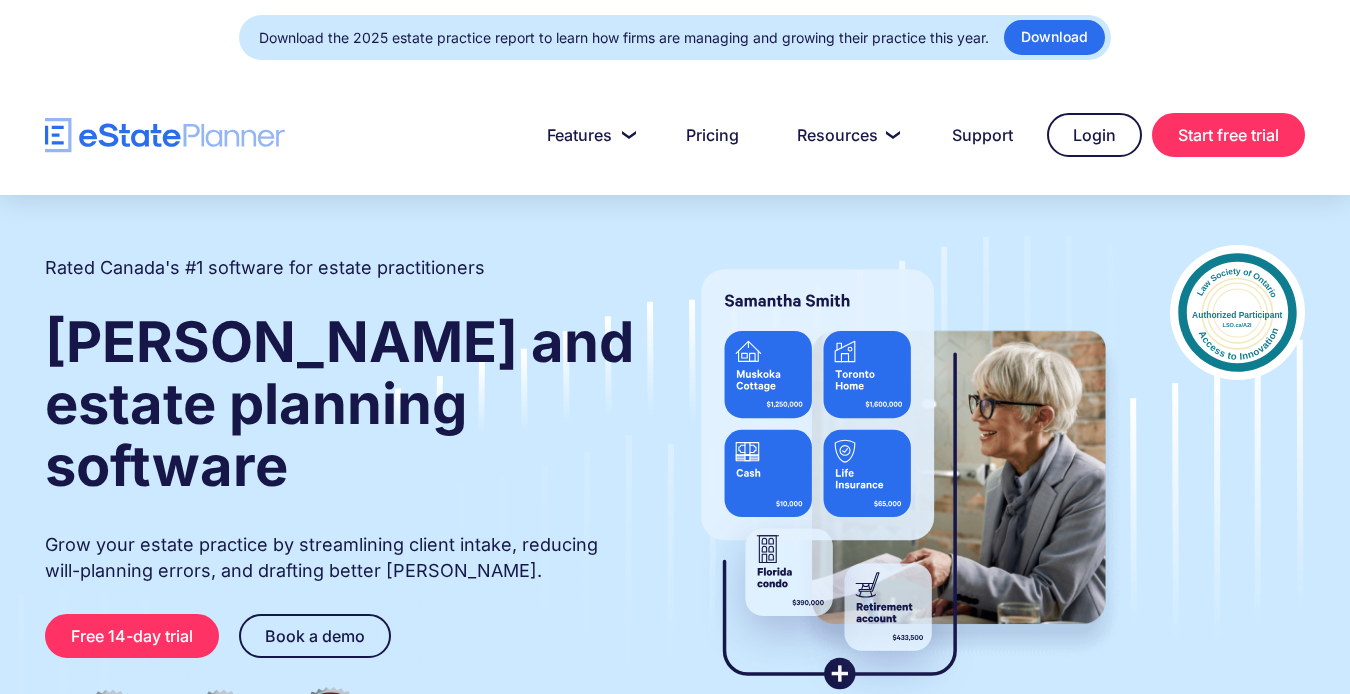 scroll, scrollTop: 0, scrollLeft: 0, axis: both 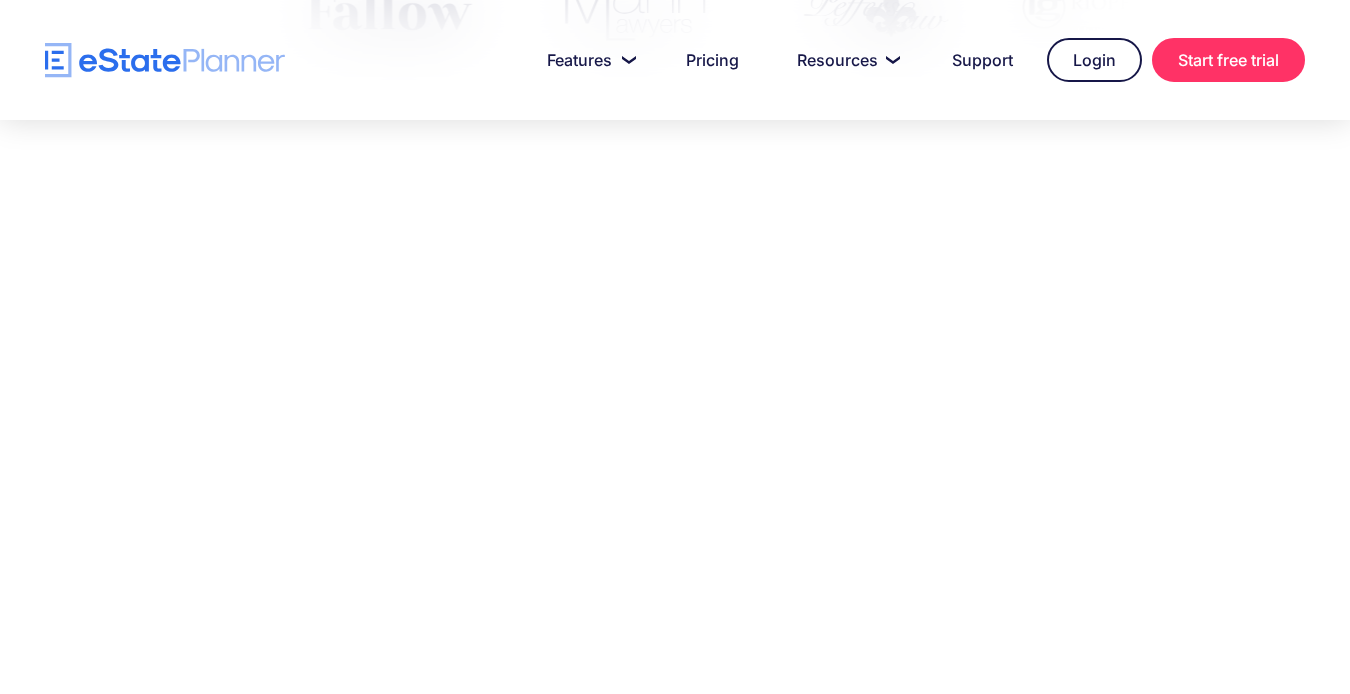 click at bounding box center [675, 382] 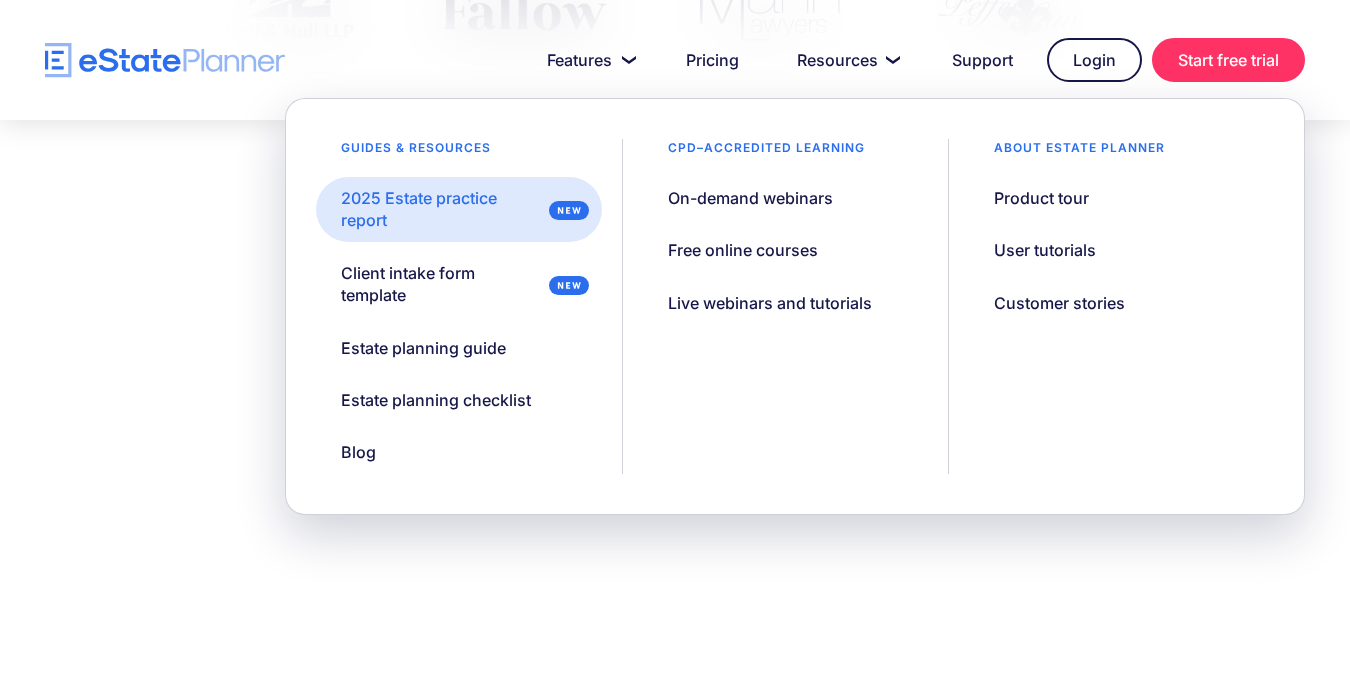 click on "2025 Estate practice report" at bounding box center (441, 209) 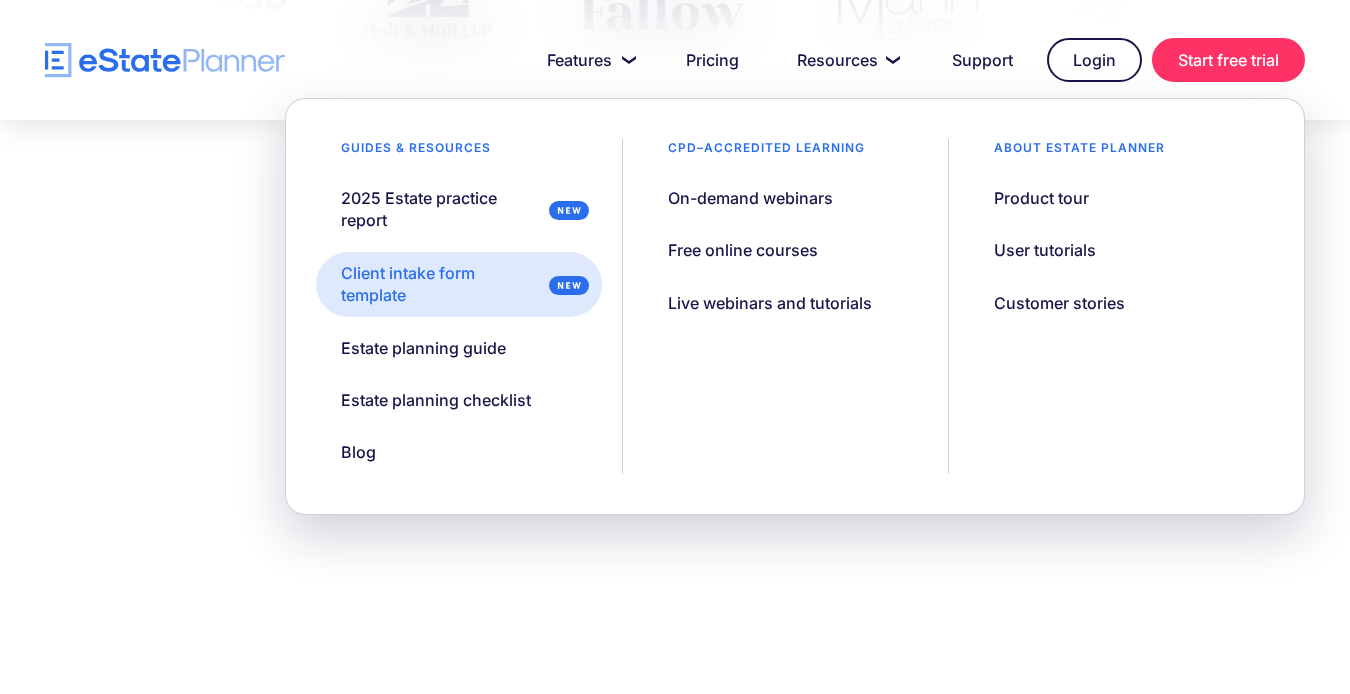 click on "Client intake form template" at bounding box center [441, 284] 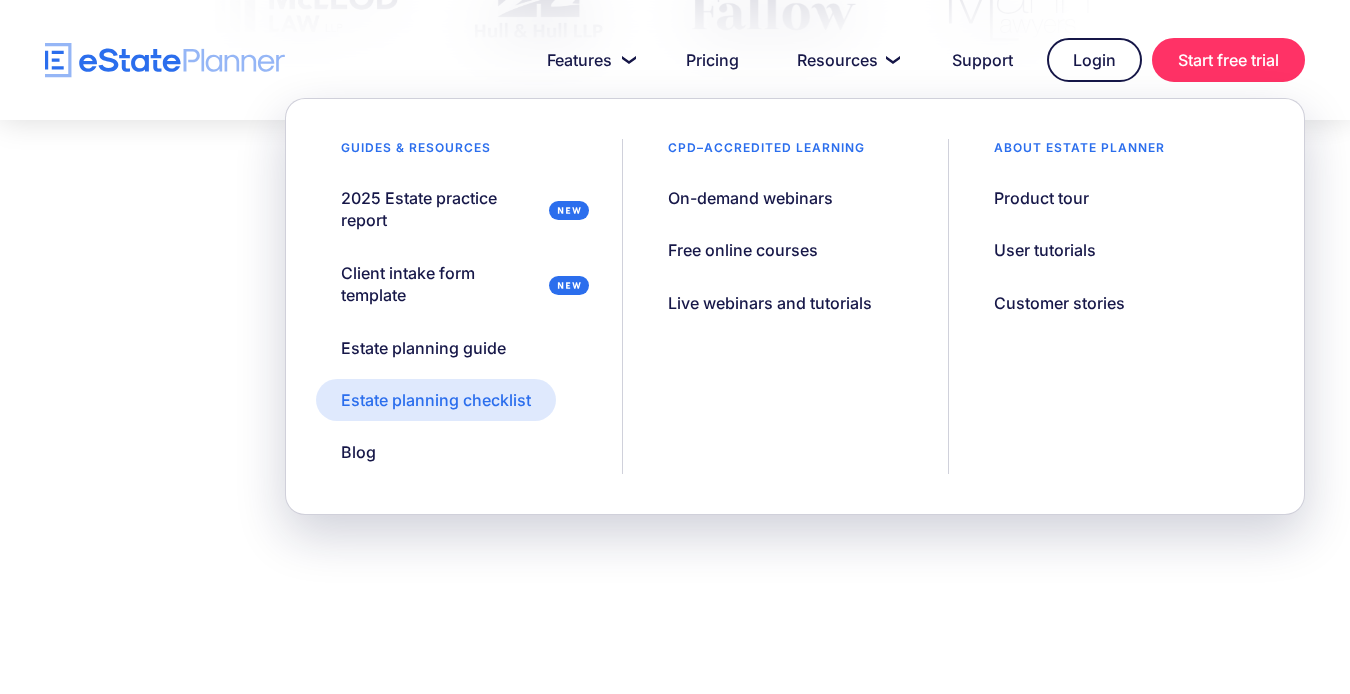 click on "Estate planning checklist" at bounding box center [436, 400] 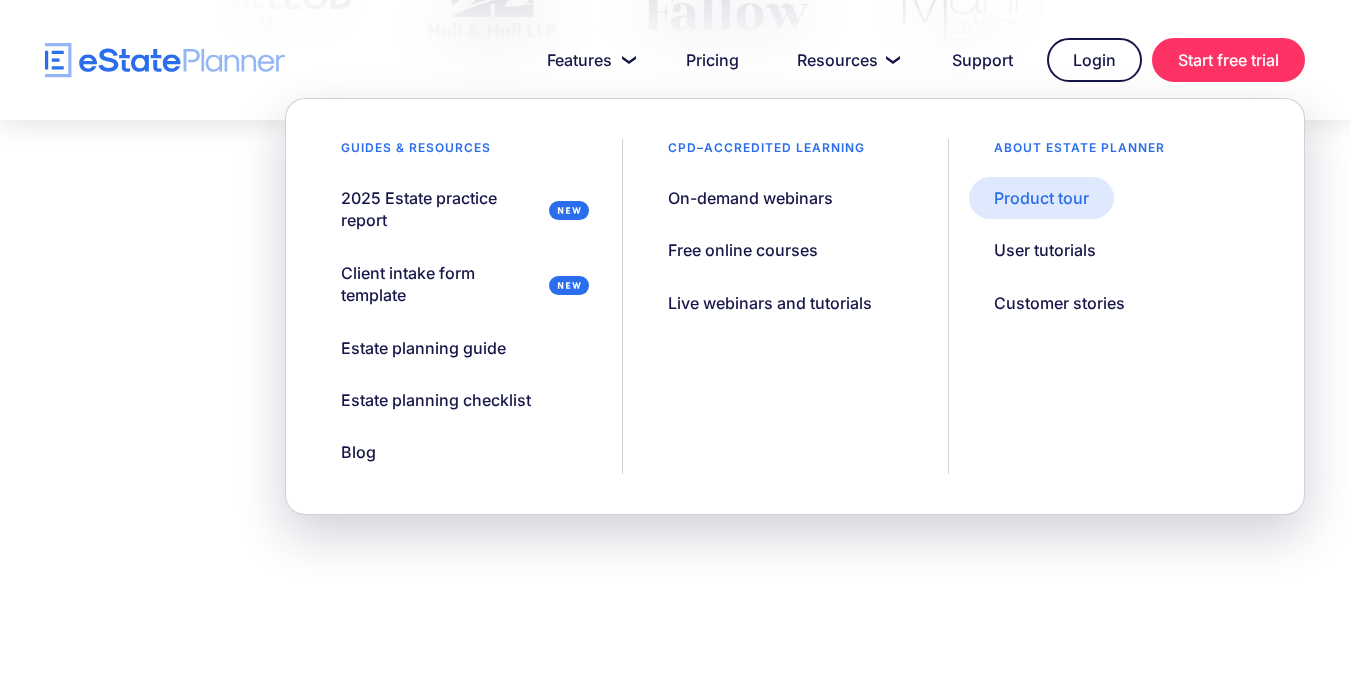 click on "Product tour" at bounding box center (1041, 198) 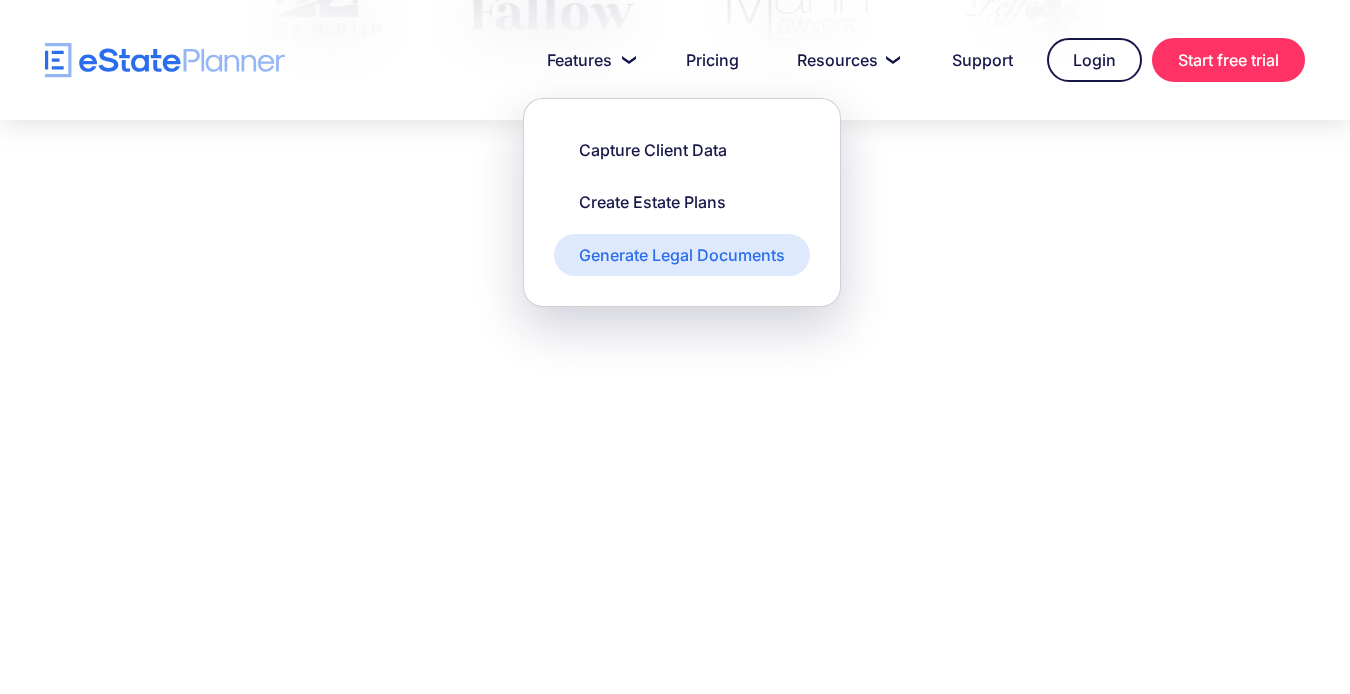 click on "Generate Legal Documents" at bounding box center (682, 255) 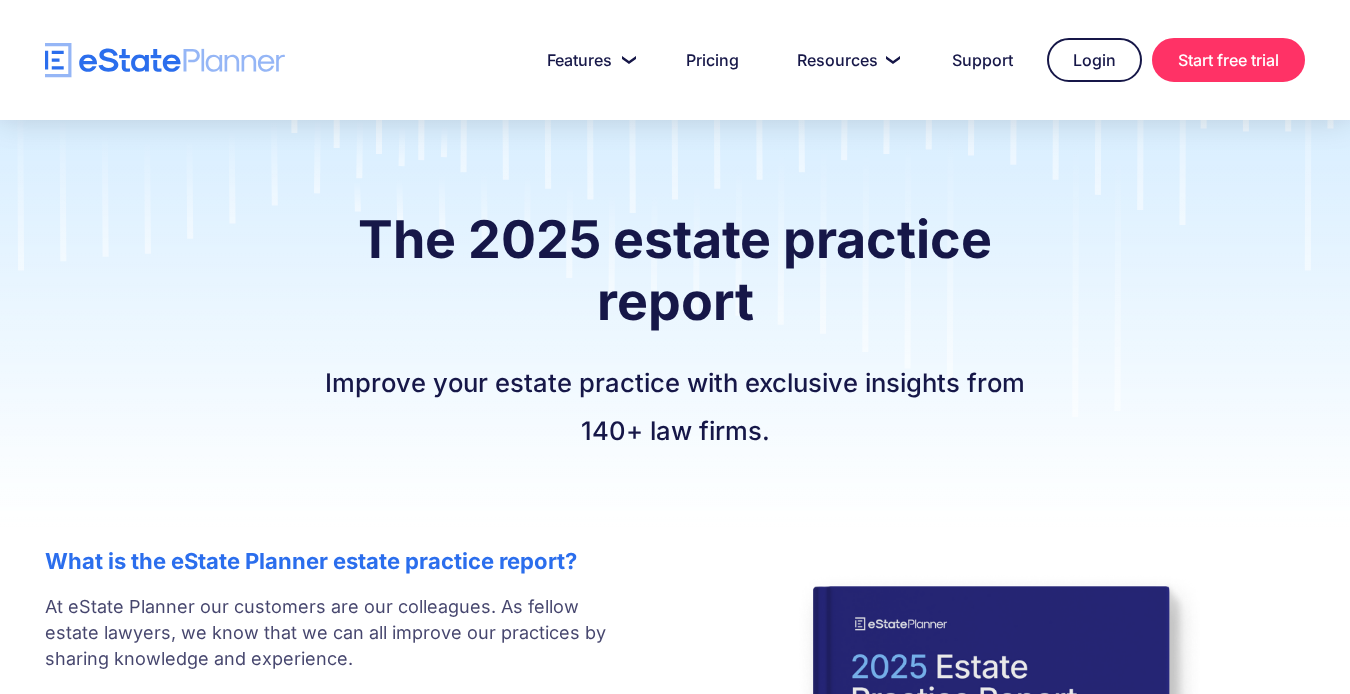 scroll, scrollTop: 0, scrollLeft: 0, axis: both 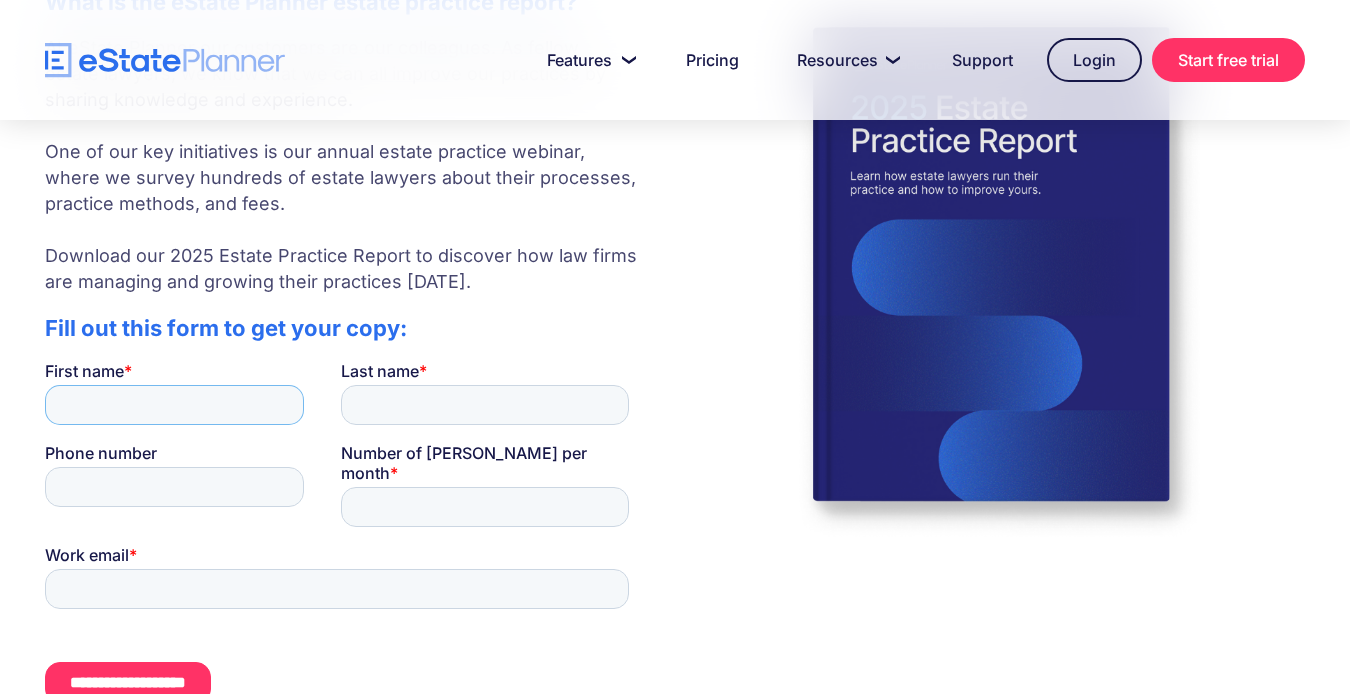 click on "First name *" at bounding box center [174, 404] 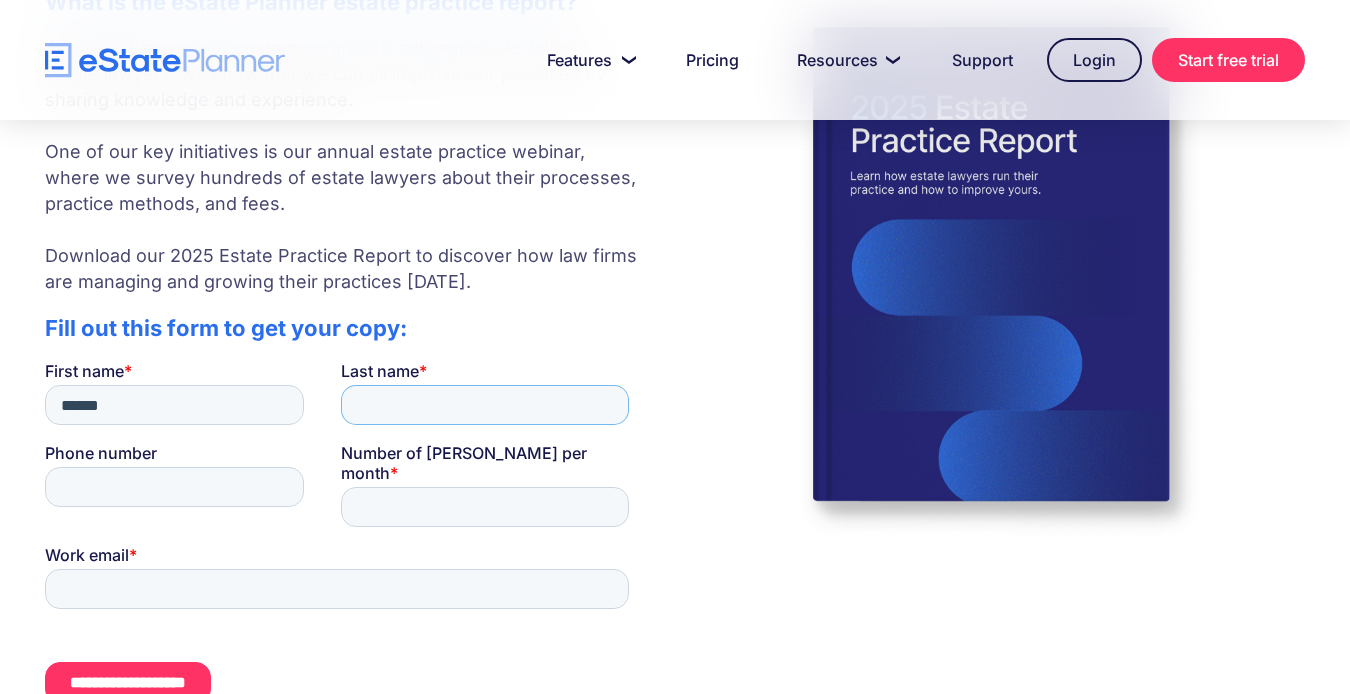 type on "*******" 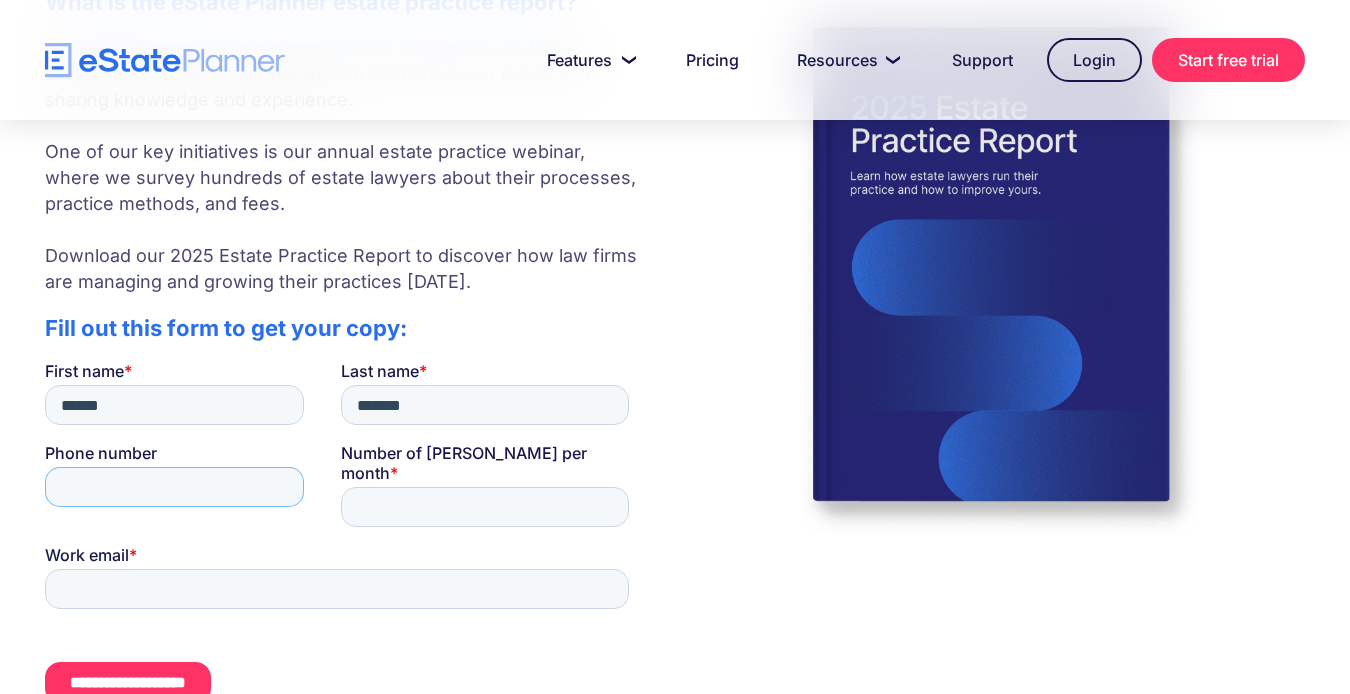 type on "********" 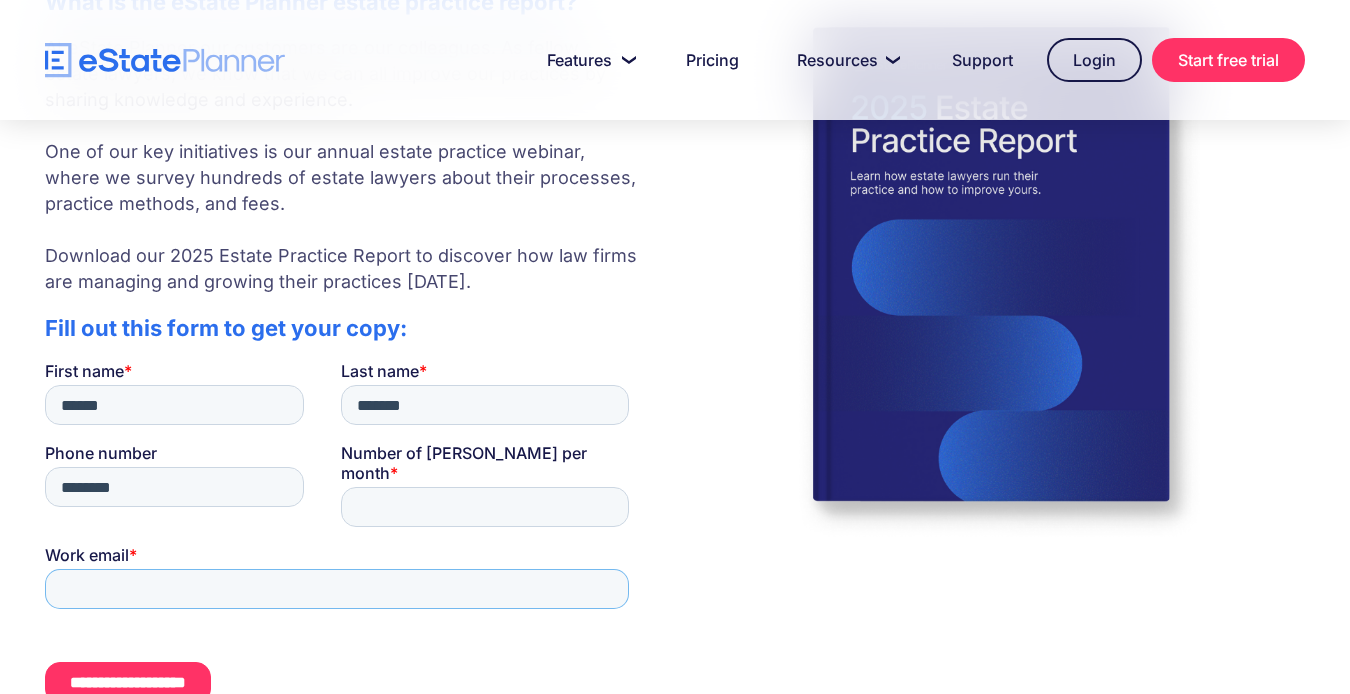 type on "**********" 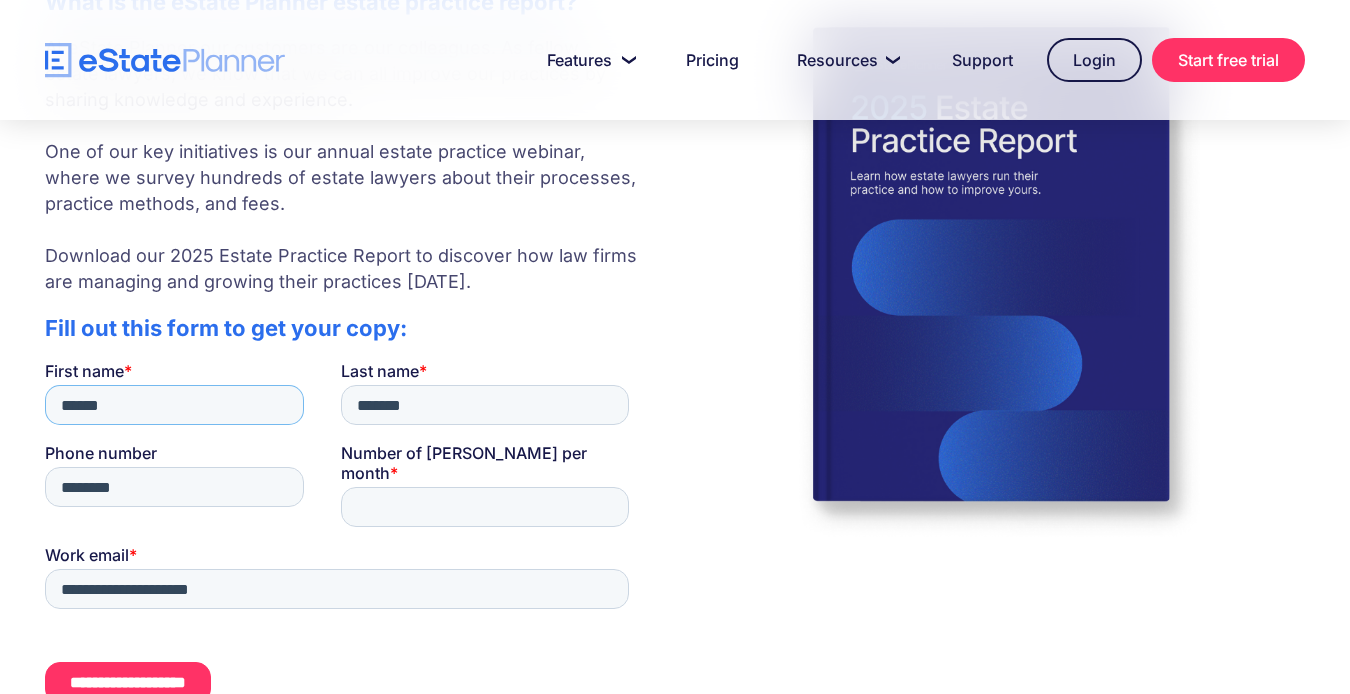 drag, startPoint x: 121, startPoint y: 396, endPoint x: 74, endPoint y: 394, distance: 47.042534 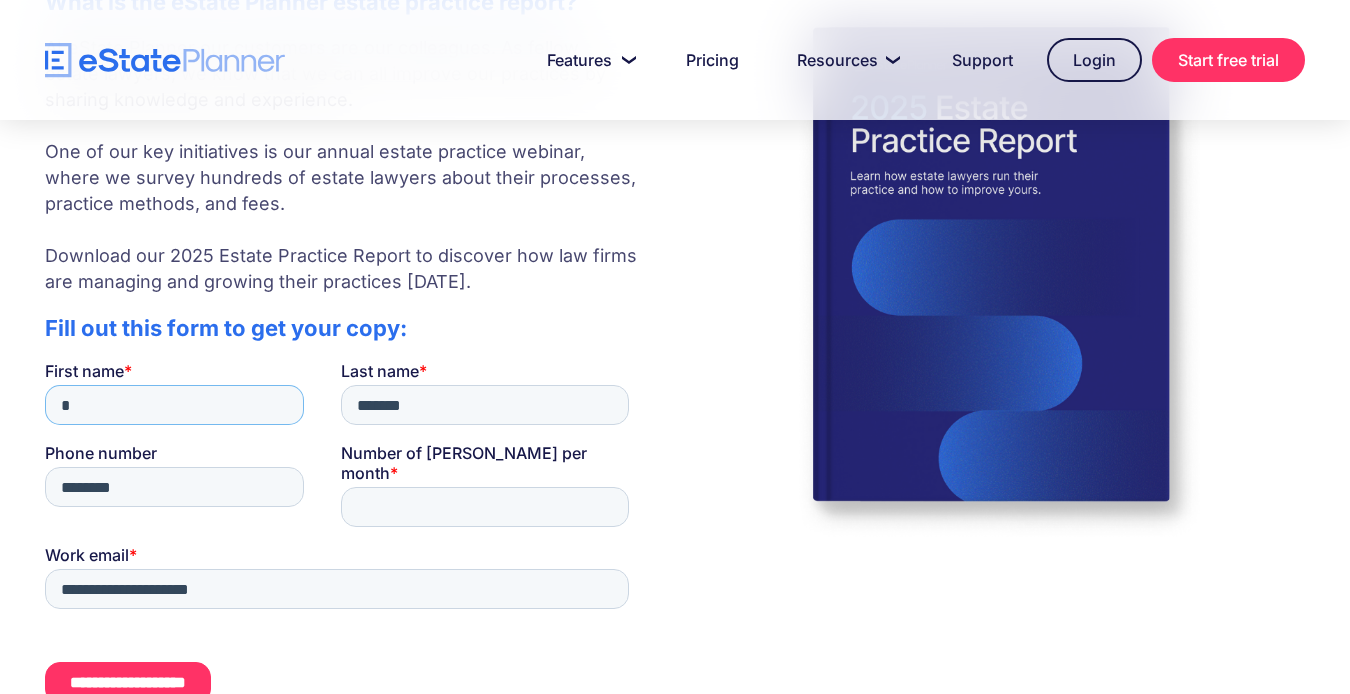 type on "*" 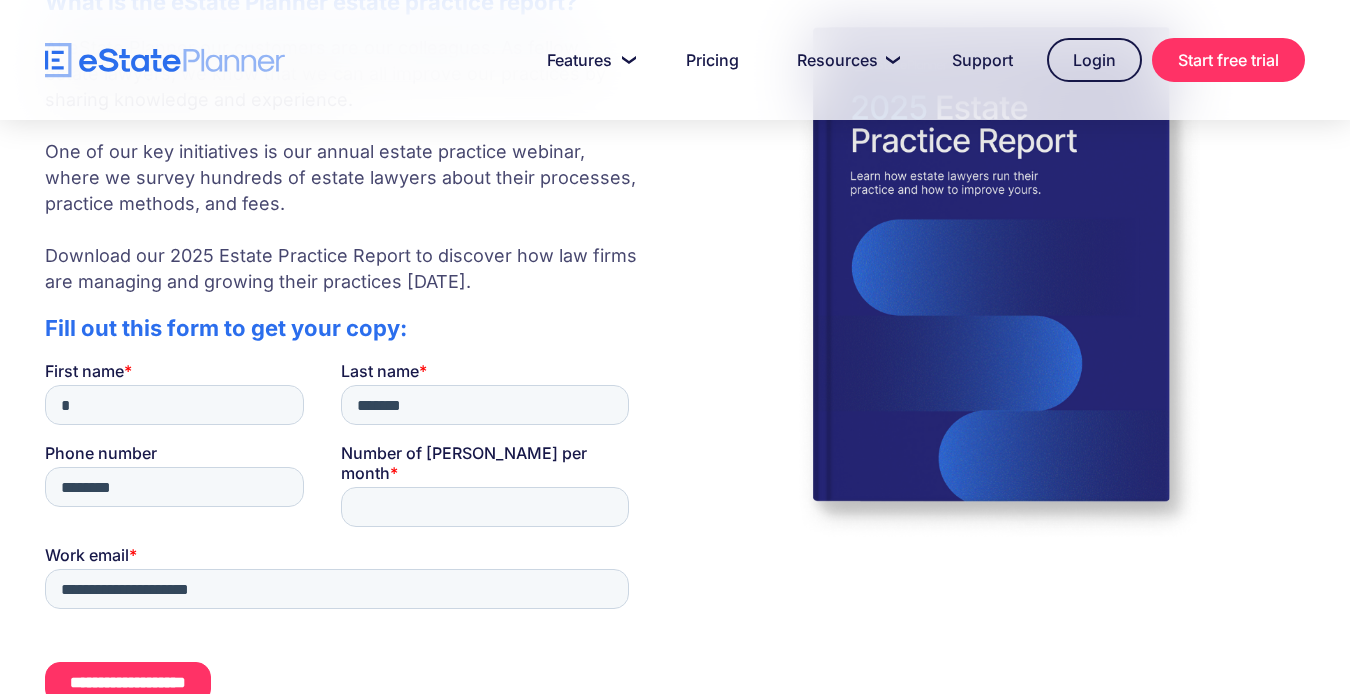 click on "What is the eState Planner estate practice report? At eState Planner our customers are our colleagues. As fellow estate lawyers, we know that we can all improve our practices by sharing knowledge and experience. One of our key initiatives is our annual estate practice webinar, where we survey hundreds of estate lawyers about their processes, practice methods, and fees. ‍ Download our 2025 Estate Practice Report to discover how law firms are managing and growing their practices today.  Fill out this form to get your copy:" at bounding box center (675, 345) 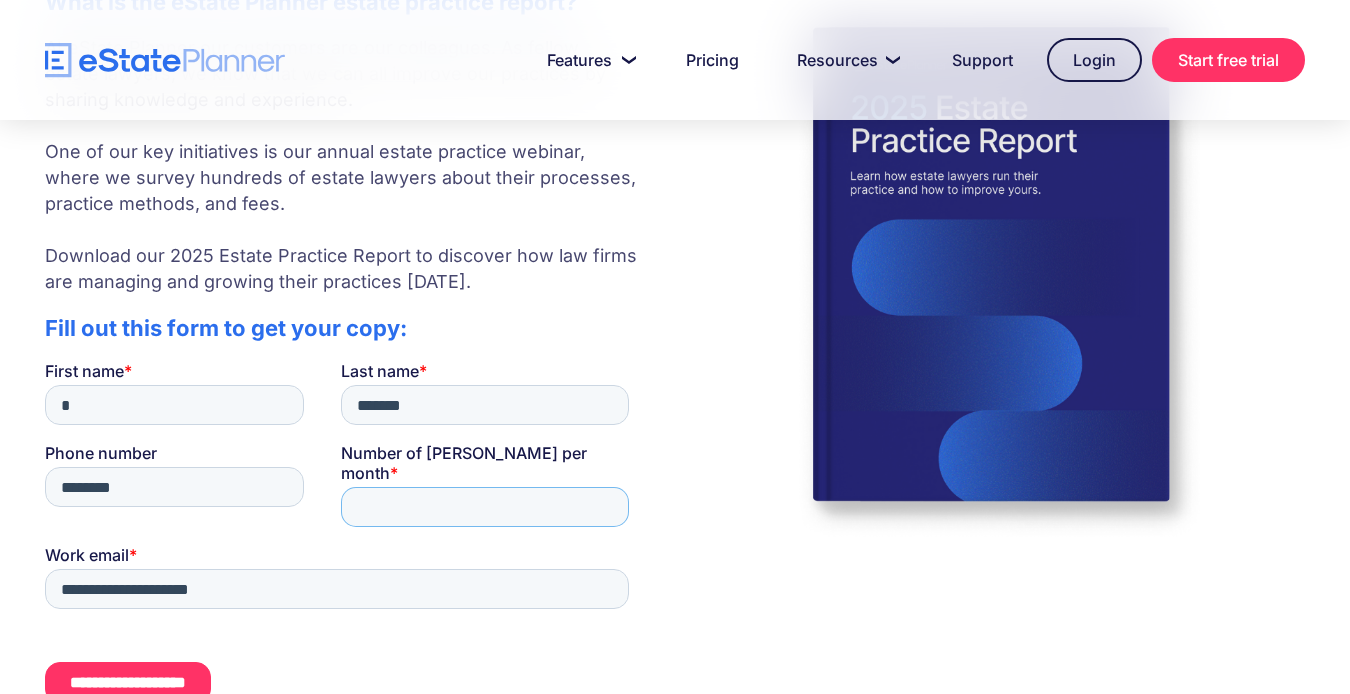click on "Number of wills per month *" at bounding box center [485, 506] 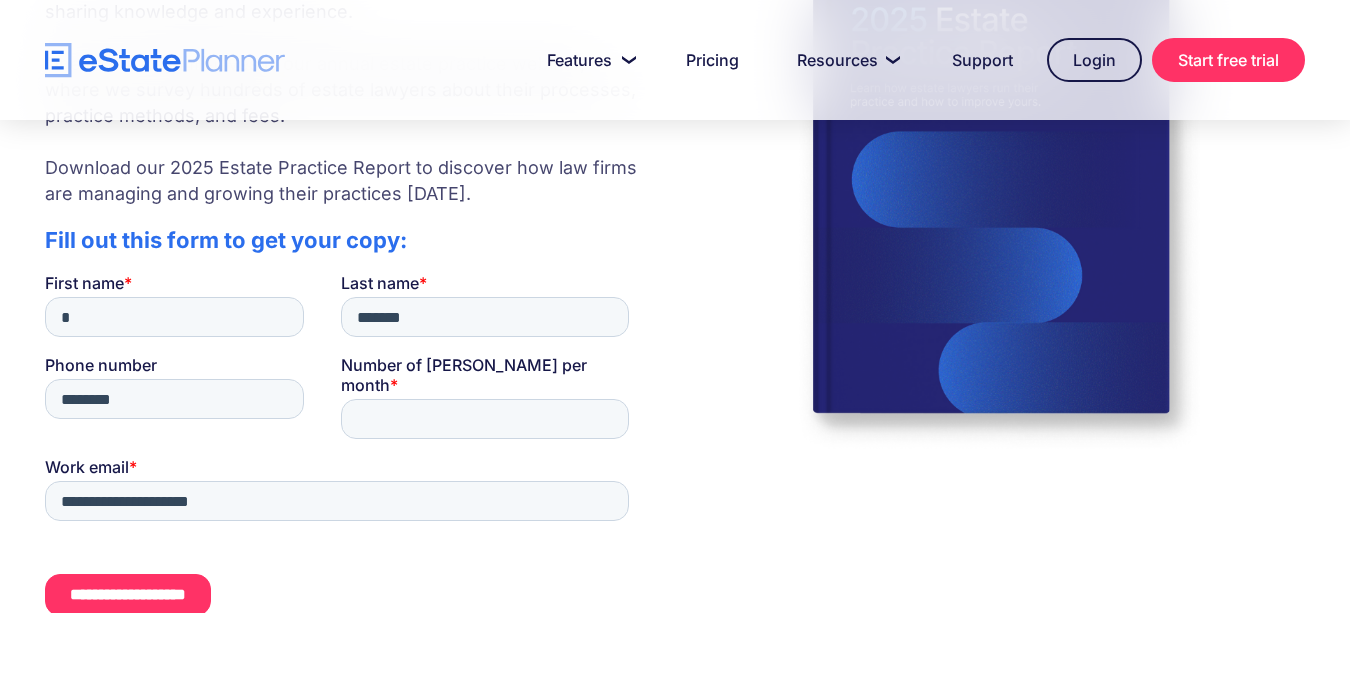 scroll, scrollTop: 674, scrollLeft: 0, axis: vertical 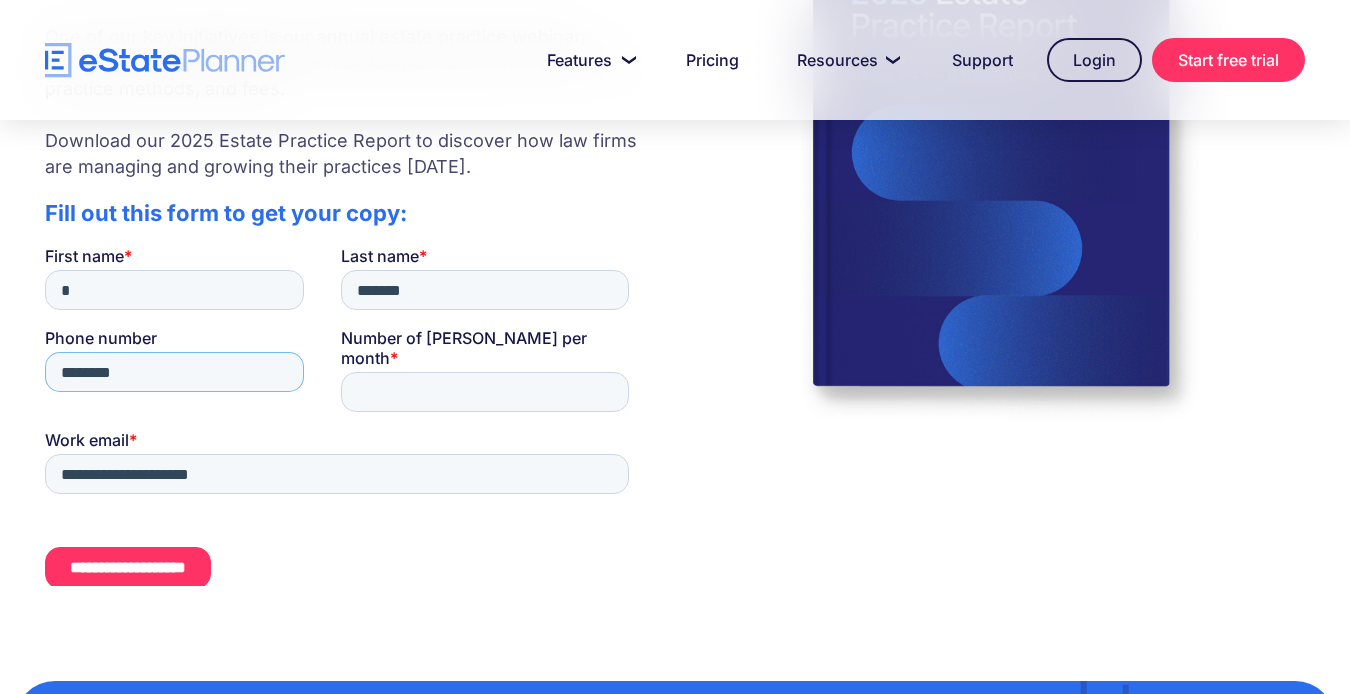 drag, startPoint x: 171, startPoint y: 367, endPoint x: 24, endPoint y: 347, distance: 148.35431 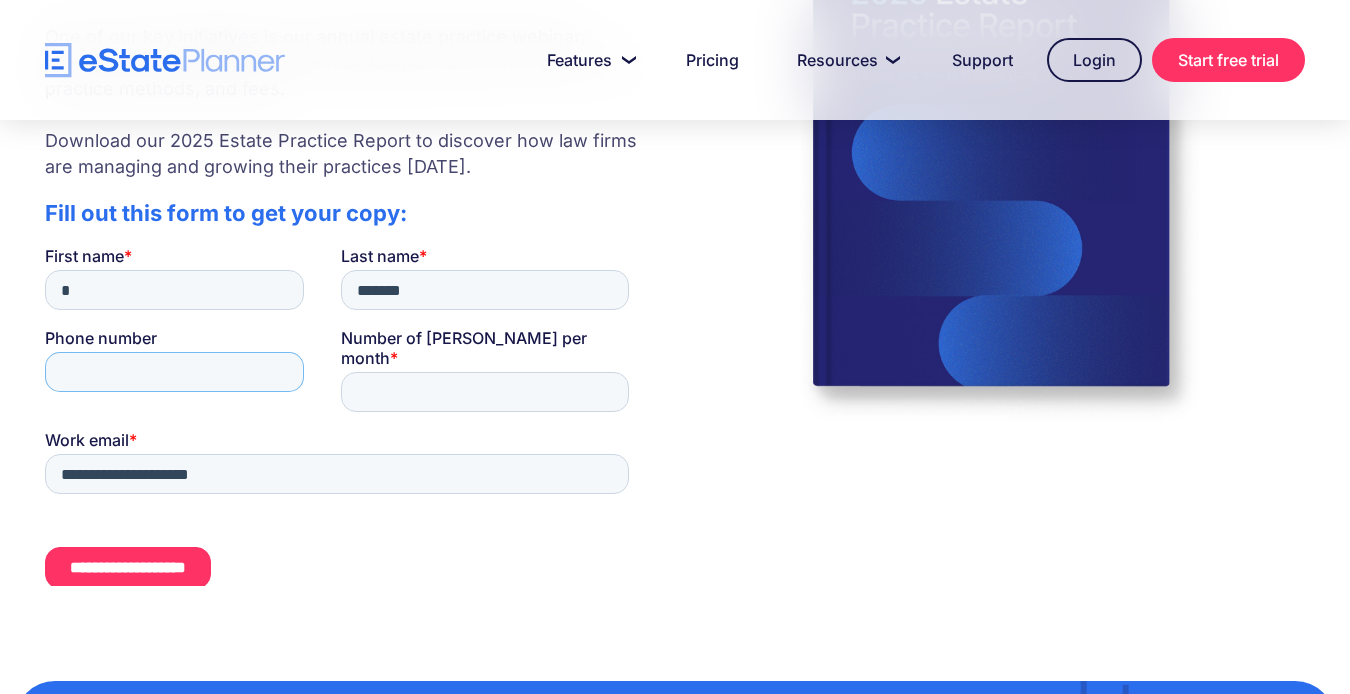 type 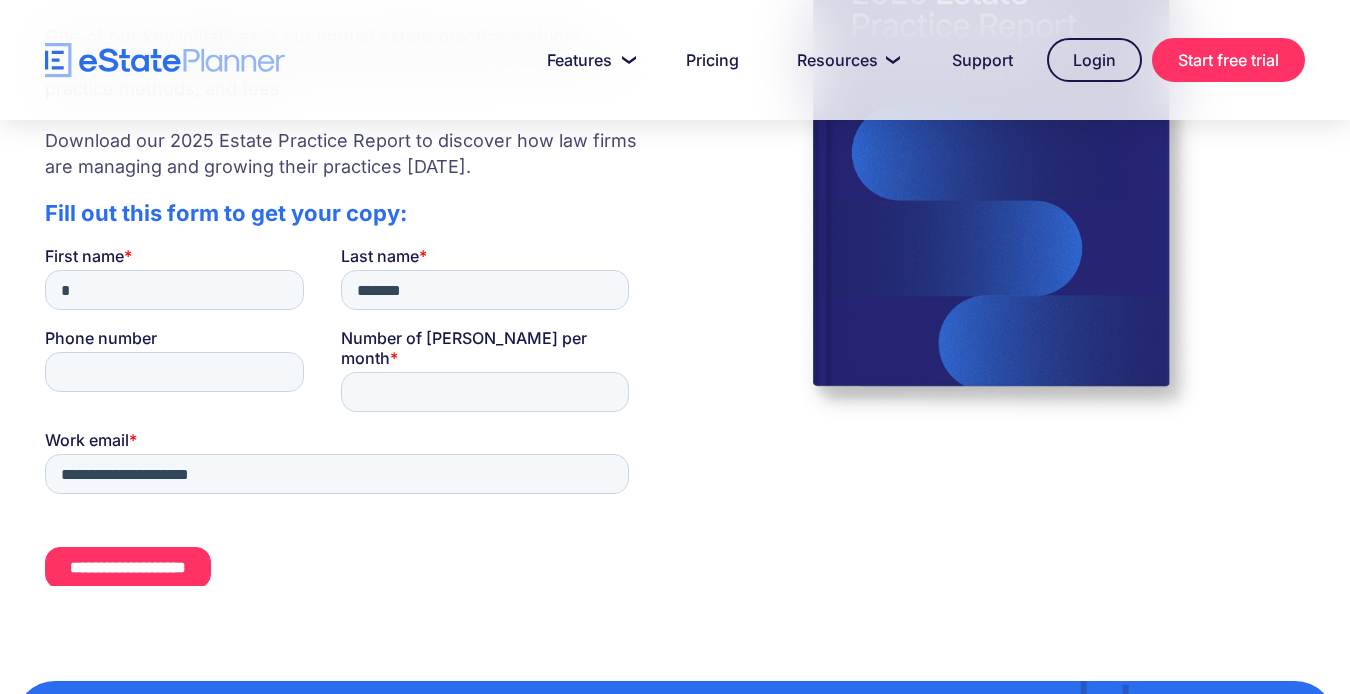 click on "**********" at bounding box center [128, 567] 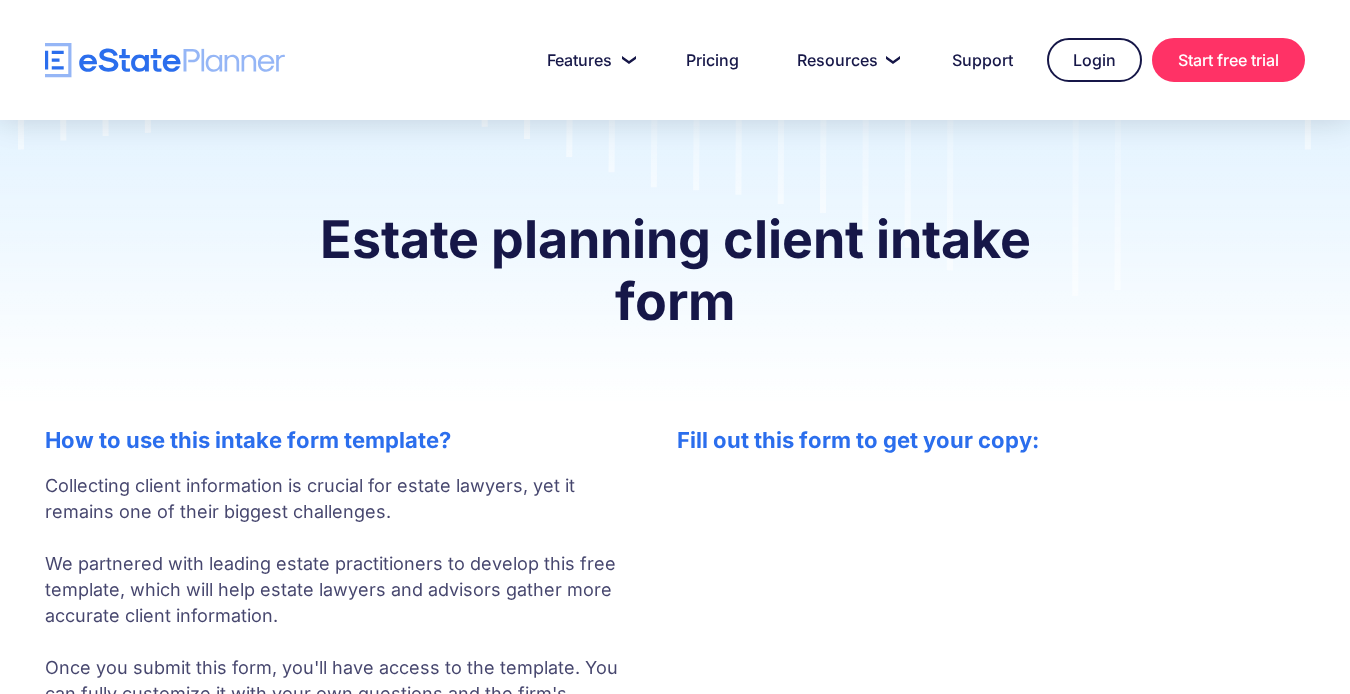scroll, scrollTop: 0, scrollLeft: 0, axis: both 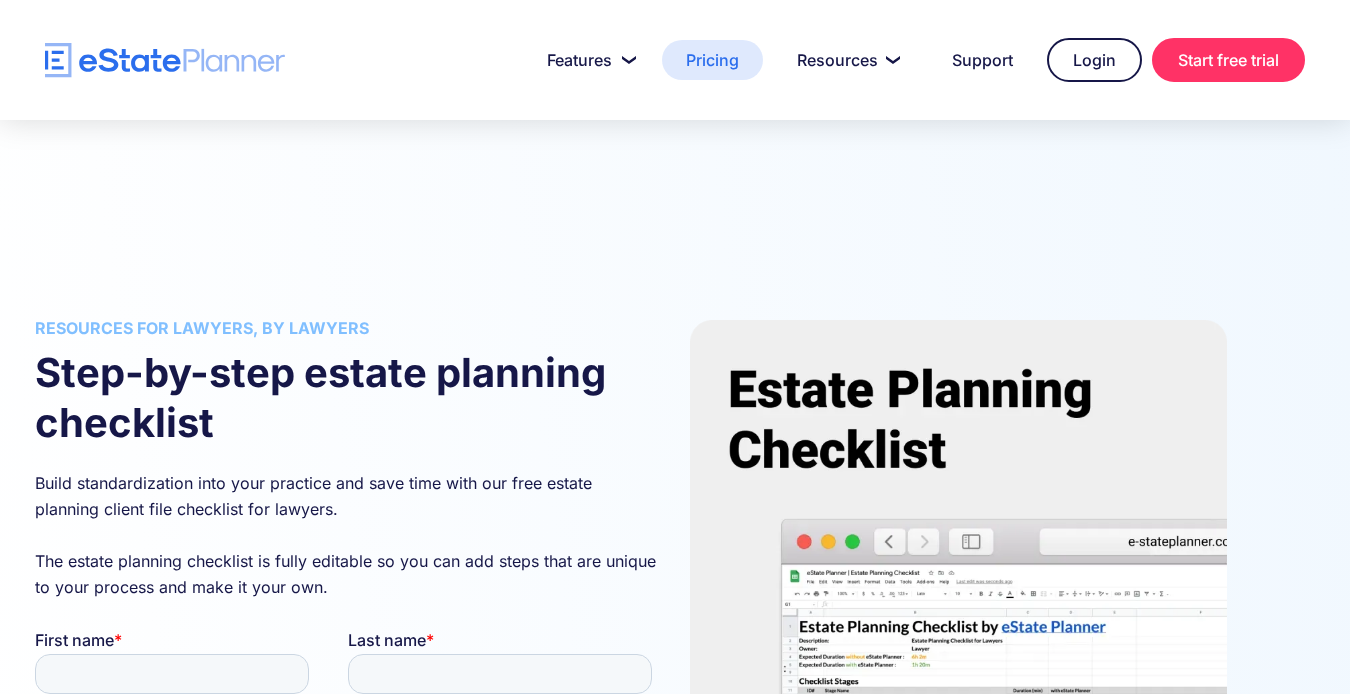 click on "Pricing" at bounding box center (712, 60) 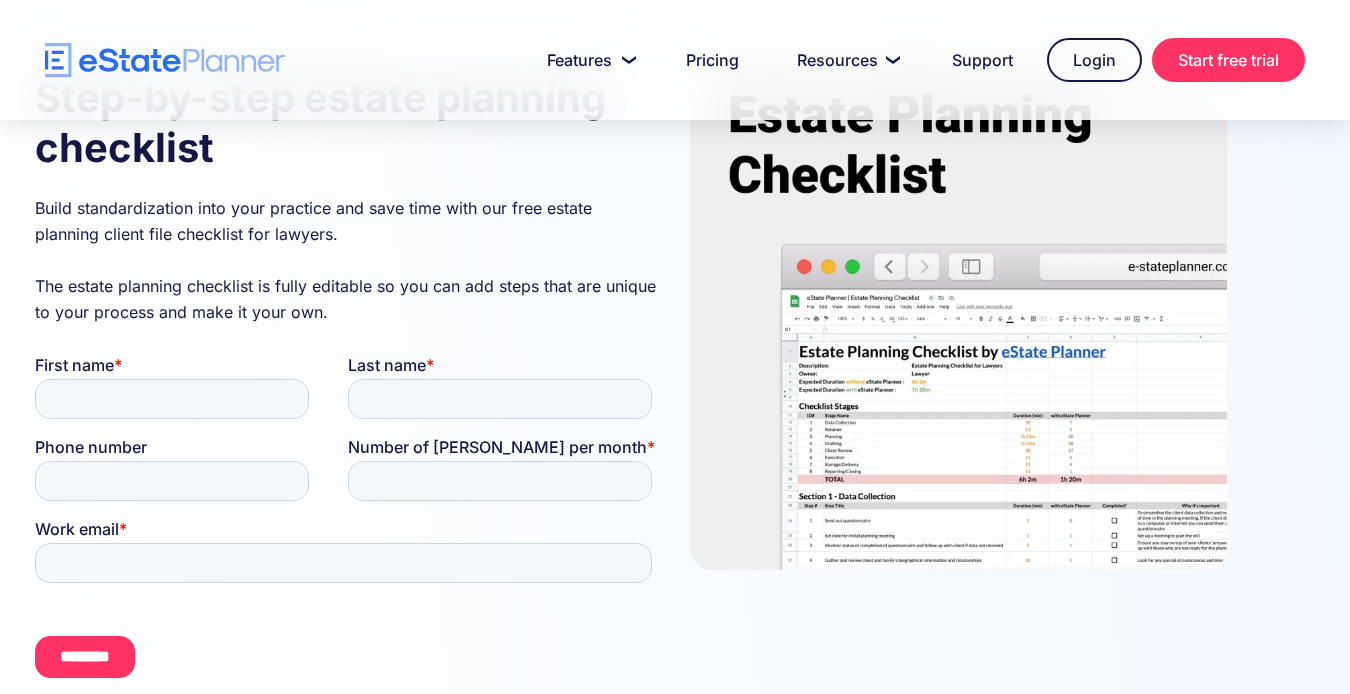 scroll, scrollTop: 272, scrollLeft: 0, axis: vertical 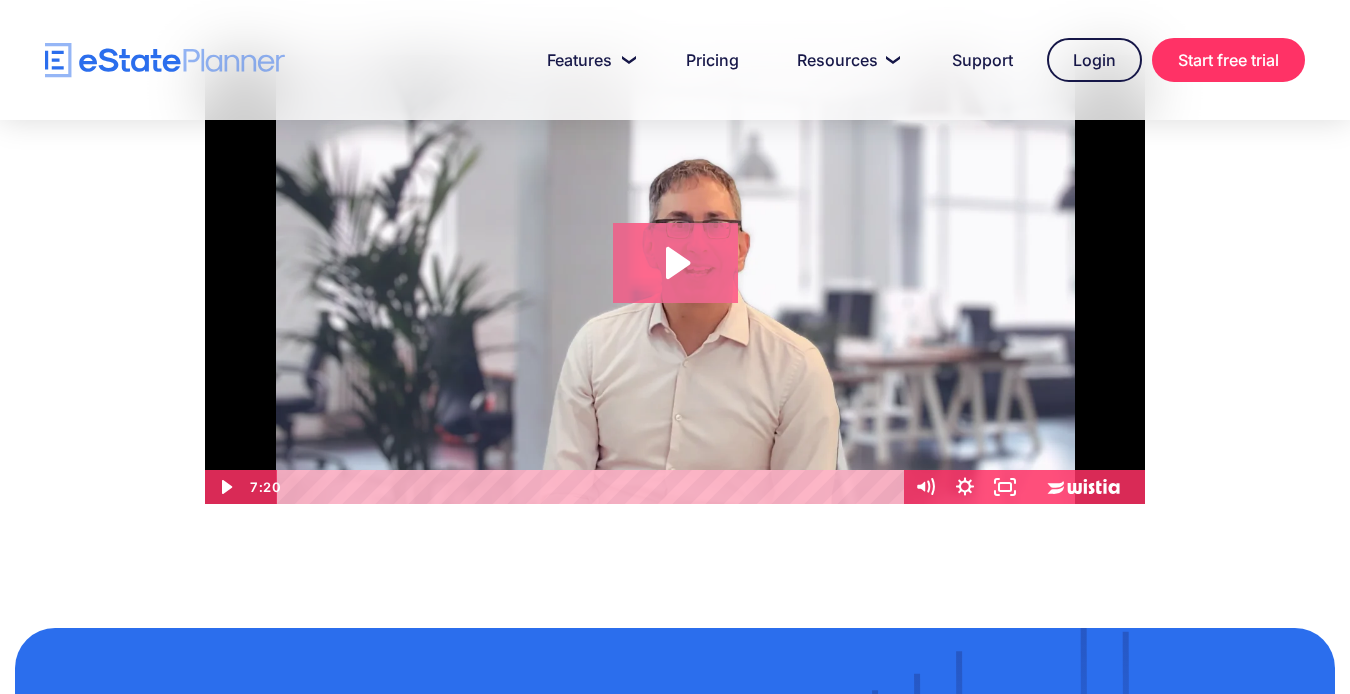 click 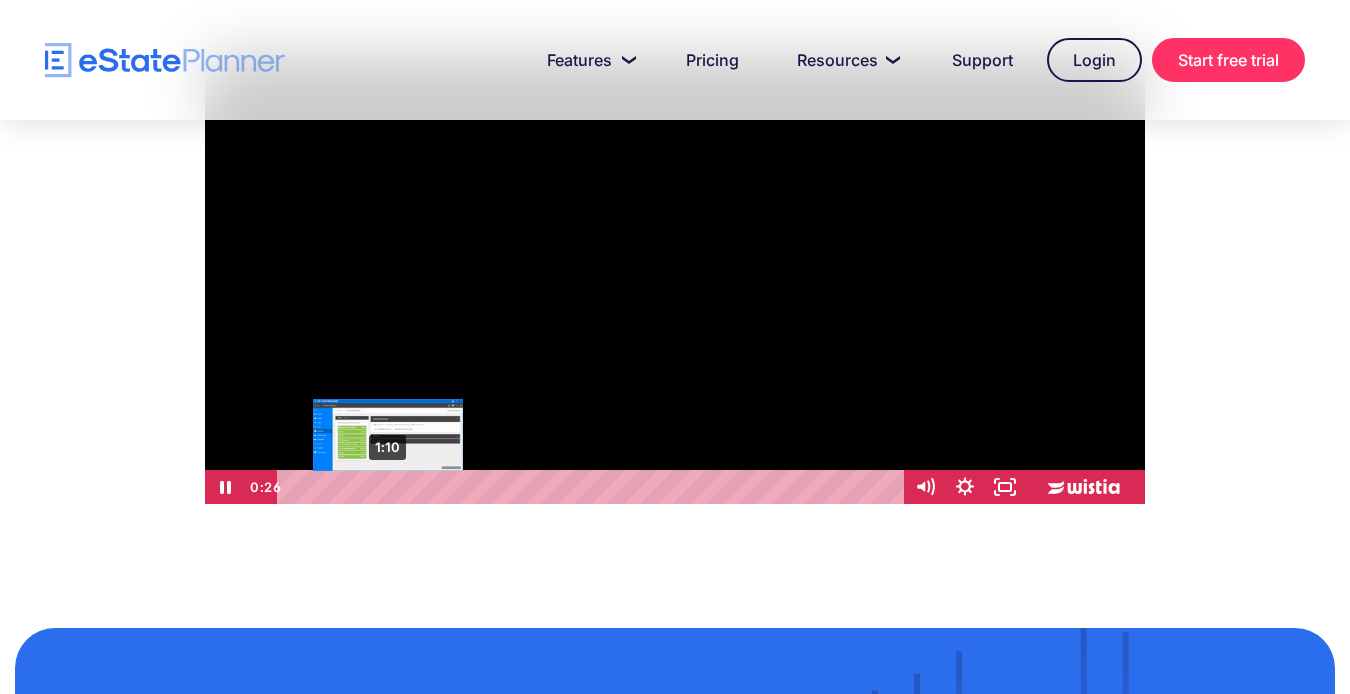 click on "1:10" at bounding box center [593, 487] 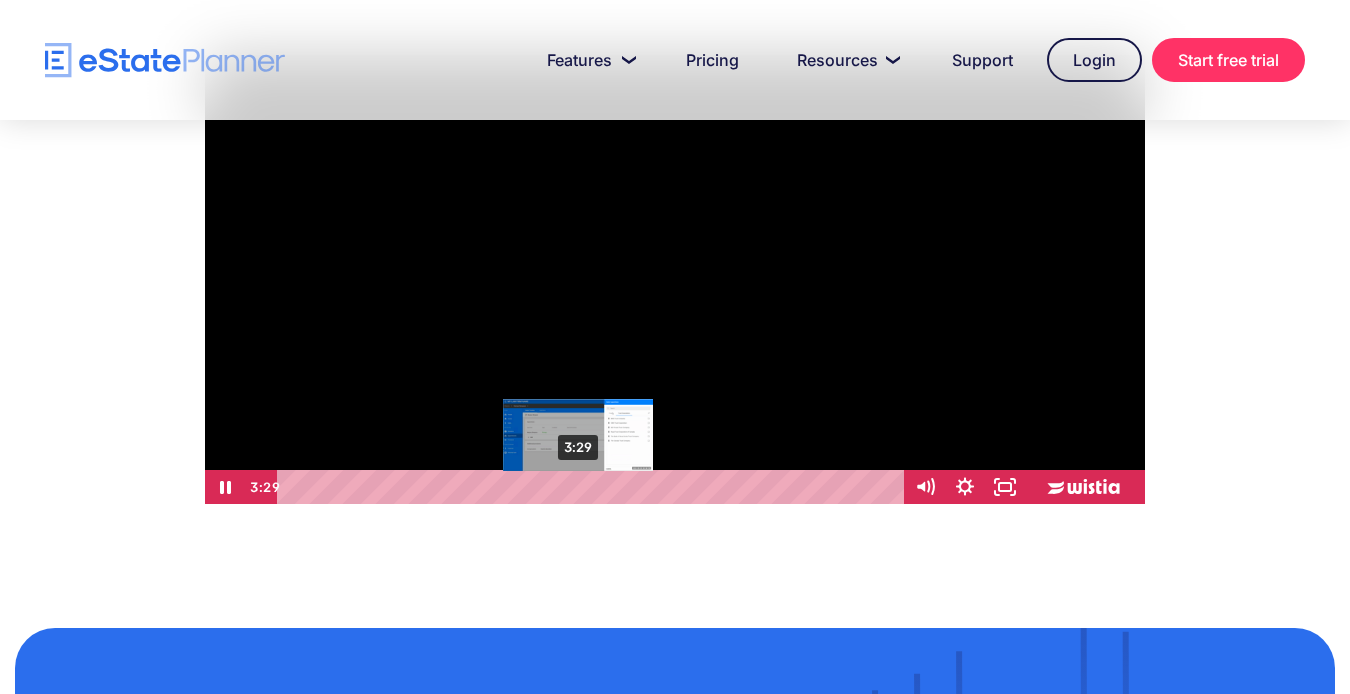 click on "3:29" at bounding box center (593, 487) 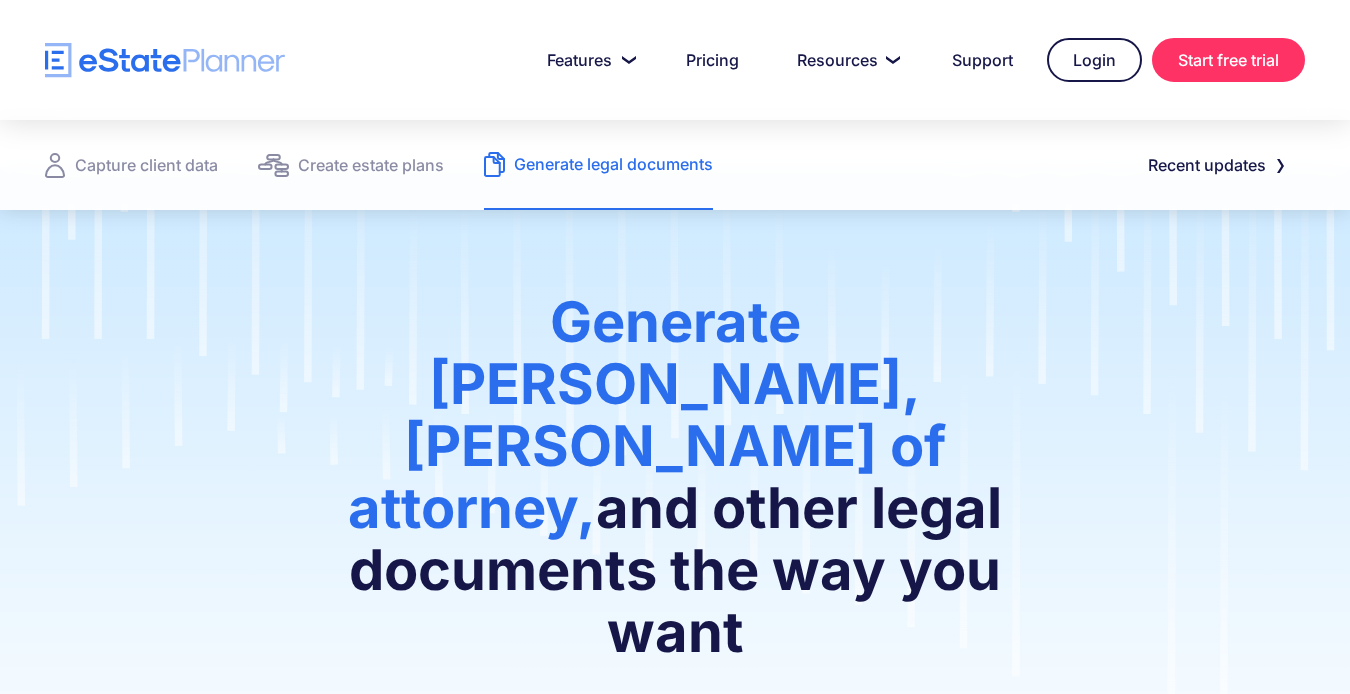 scroll, scrollTop: 246, scrollLeft: 0, axis: vertical 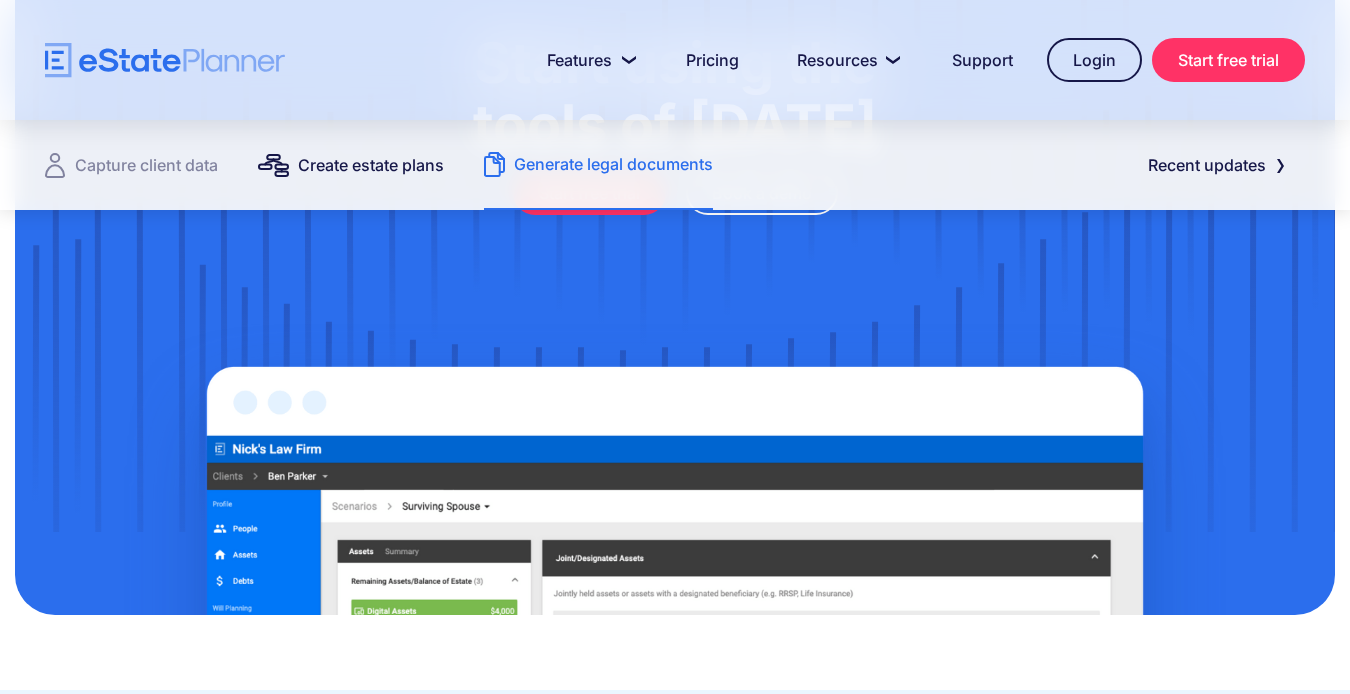 click on "Create estate plans" at bounding box center [371, 165] 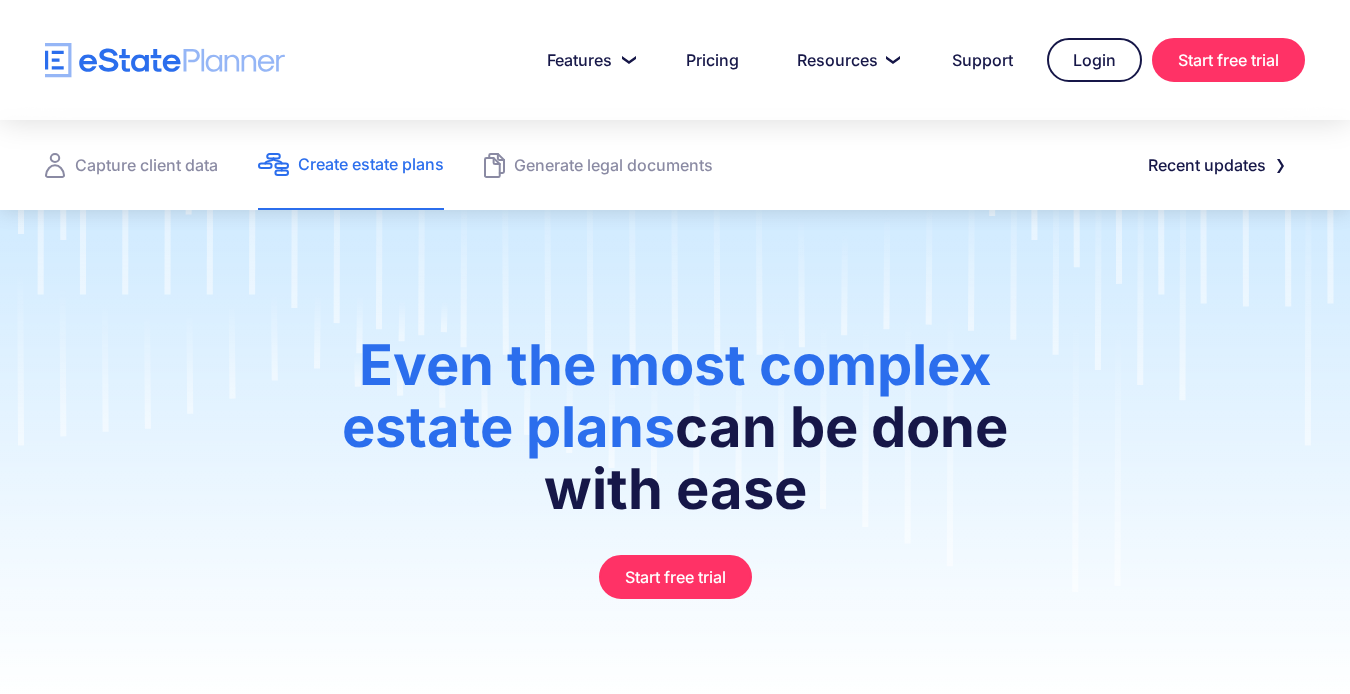 scroll, scrollTop: 0, scrollLeft: 0, axis: both 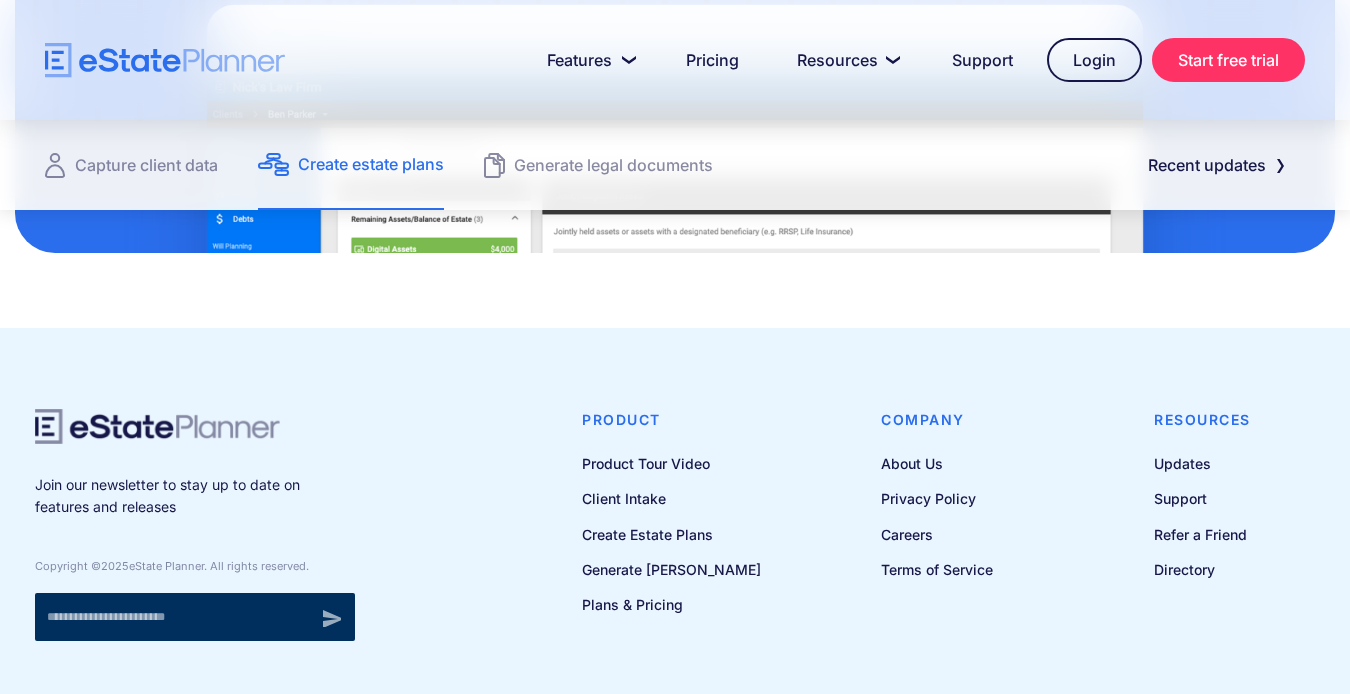 click at bounding box center [165, 60] 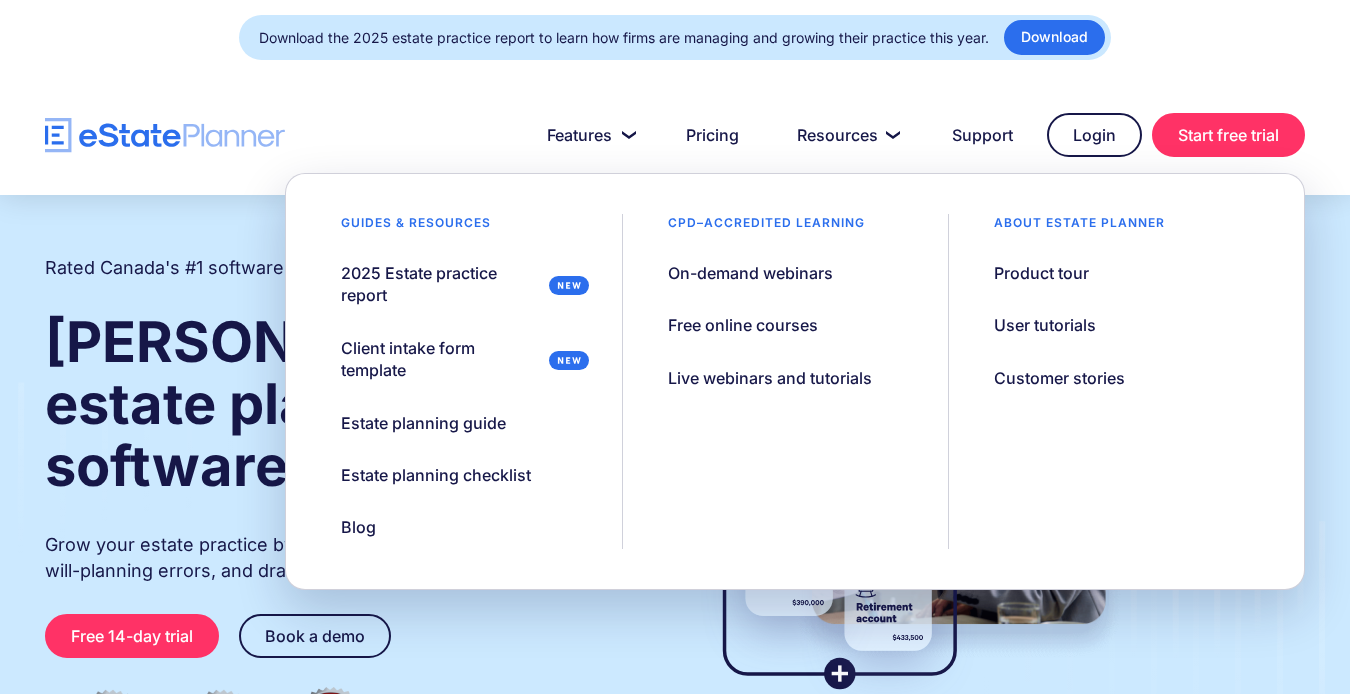scroll, scrollTop: 0, scrollLeft: 0, axis: both 